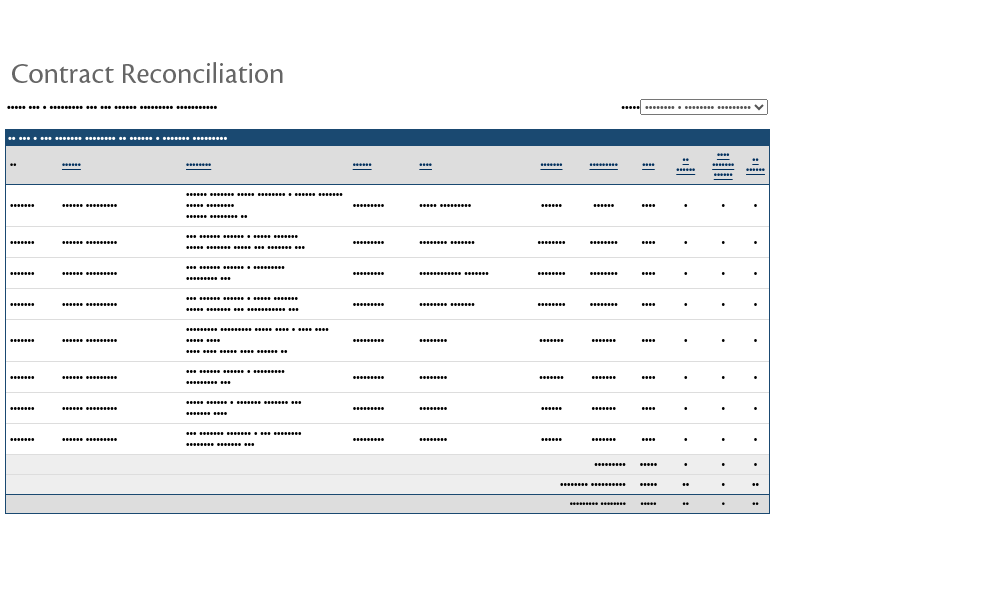 scroll, scrollTop: 104, scrollLeft: 0, axis: vertical 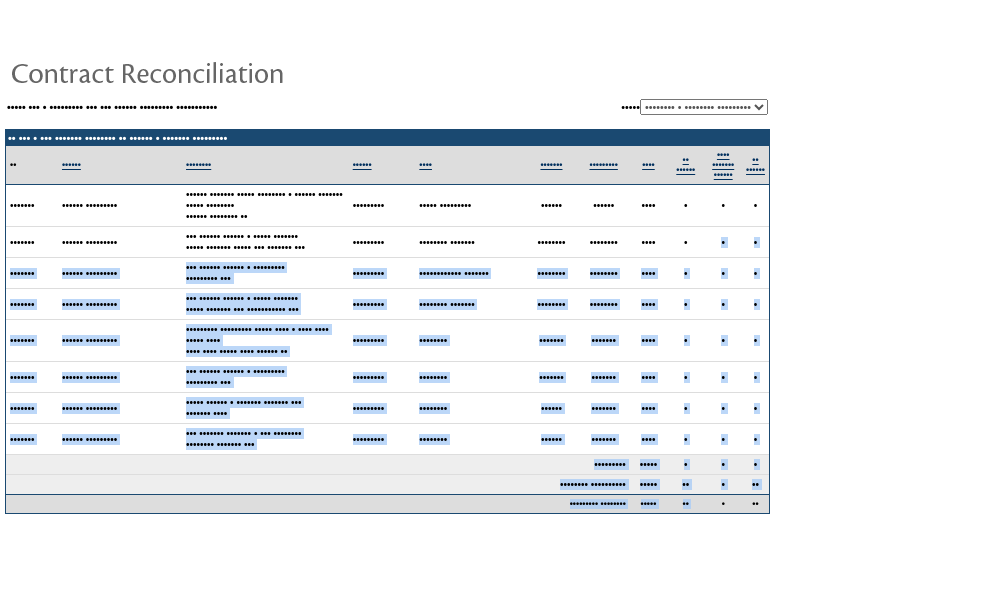 drag, startPoint x: 697, startPoint y: 552, endPoint x: 672, endPoint y: 155, distance: 397.78638 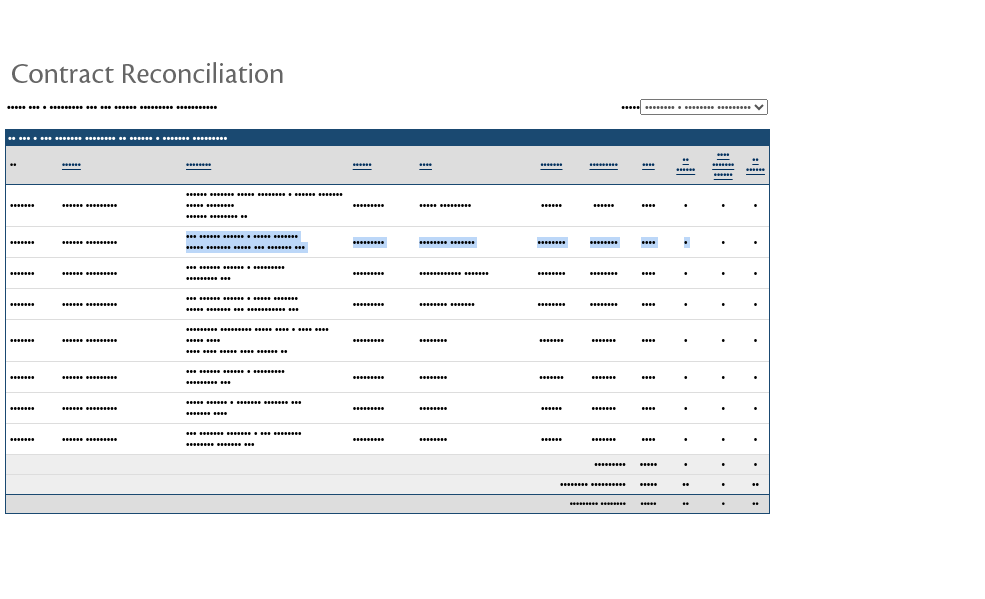 drag, startPoint x: 684, startPoint y: 156, endPoint x: 155, endPoint y: 157, distance: 529.0009 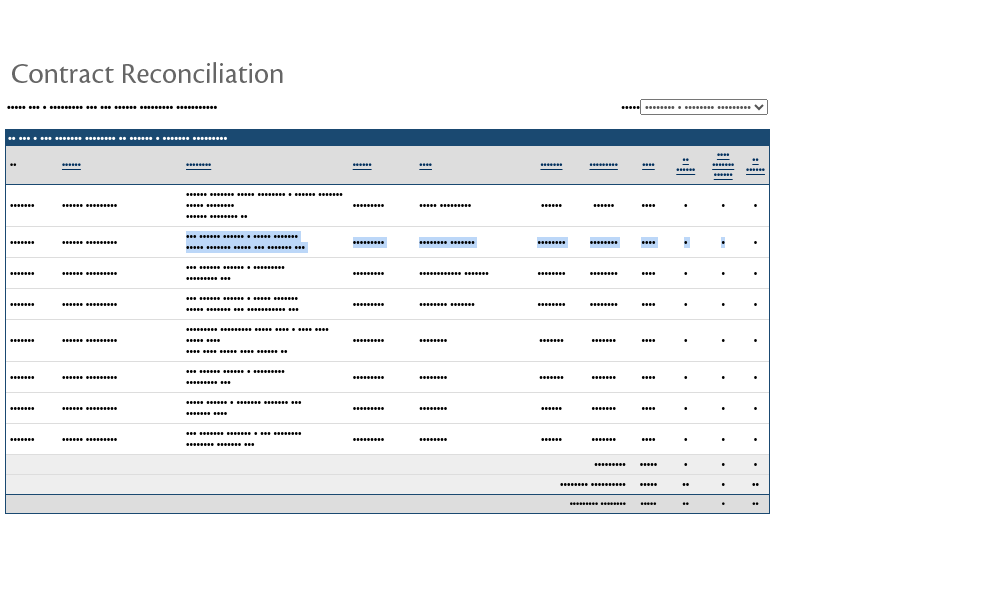 drag, startPoint x: 155, startPoint y: 157, endPoint x: 707, endPoint y: 174, distance: 552.2617 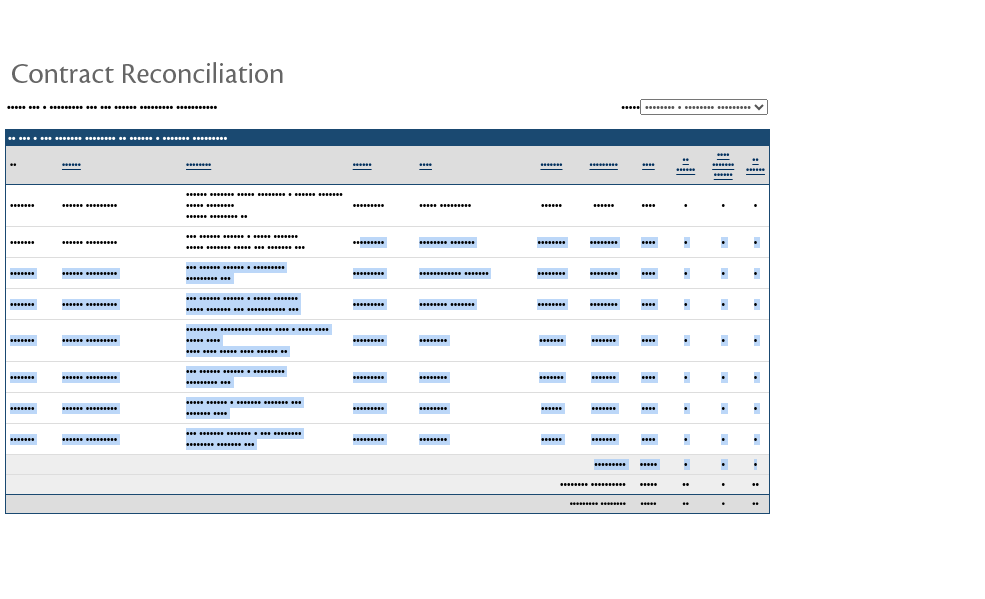 drag, startPoint x: 758, startPoint y: 528, endPoint x: 332, endPoint y: 162, distance: 561.63336 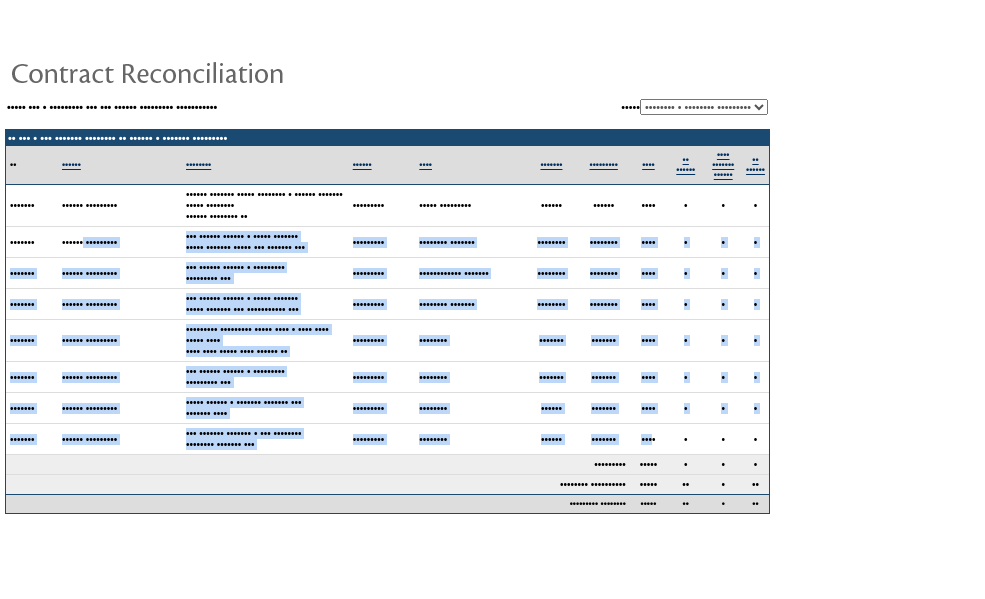 drag, startPoint x: 620, startPoint y: 492, endPoint x: 136, endPoint y: 158, distance: 588.0578 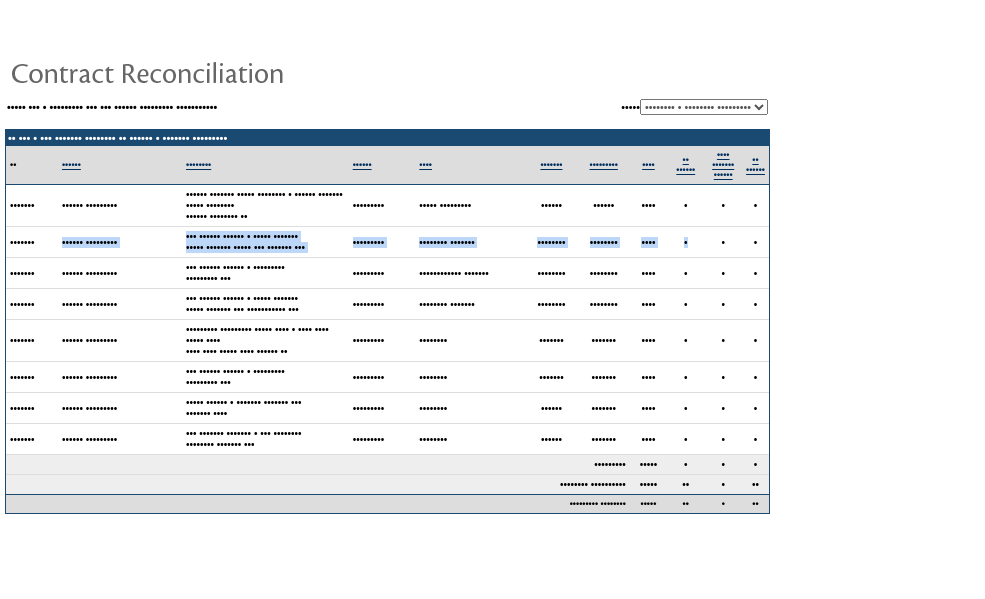 drag, startPoint x: 135, startPoint y: 157, endPoint x: 649, endPoint y: 181, distance: 514.56 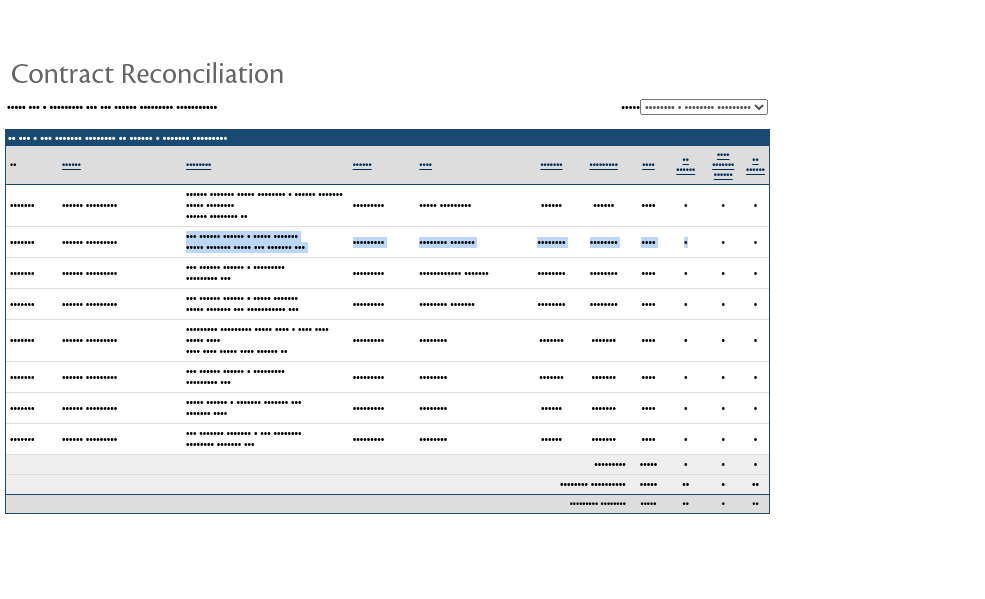 drag, startPoint x: 669, startPoint y: 178, endPoint x: 268, endPoint y: 170, distance: 401.0798 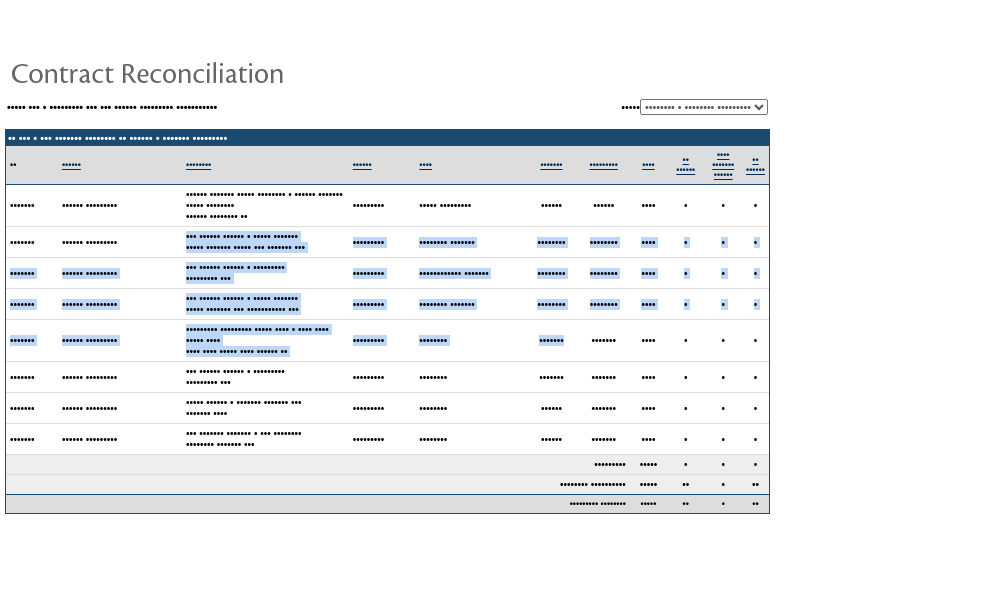 drag, startPoint x: 254, startPoint y: 170, endPoint x: 529, endPoint y: 314, distance: 310.4207 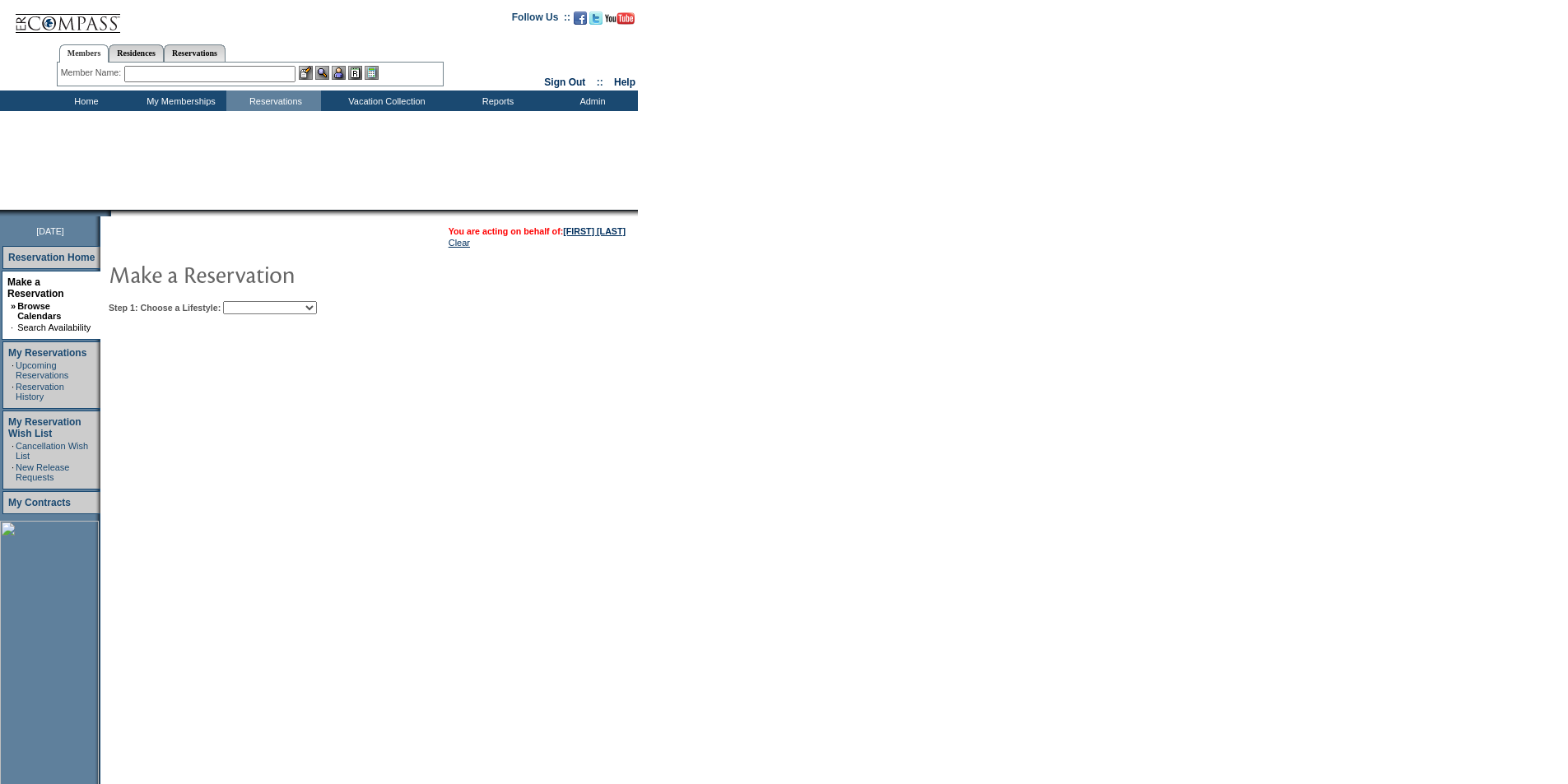 scroll, scrollTop: 0, scrollLeft: 0, axis: both 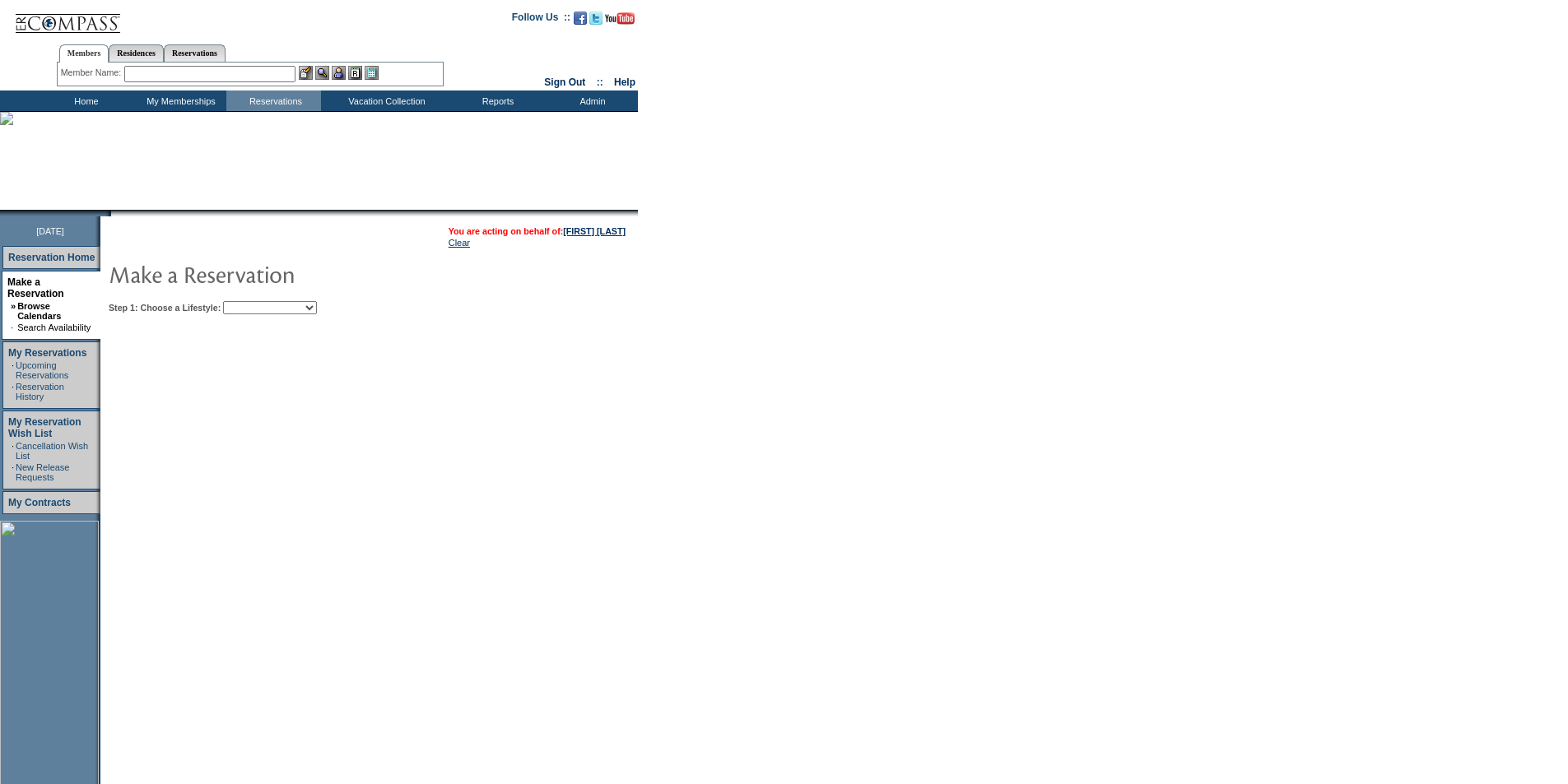click on "Beach
Leisure
Metropolitan
Mountain
OIAL for Adventure
OIAL for Couples
OIAL for Families
Once in a Lifetime" at bounding box center [270, 308] 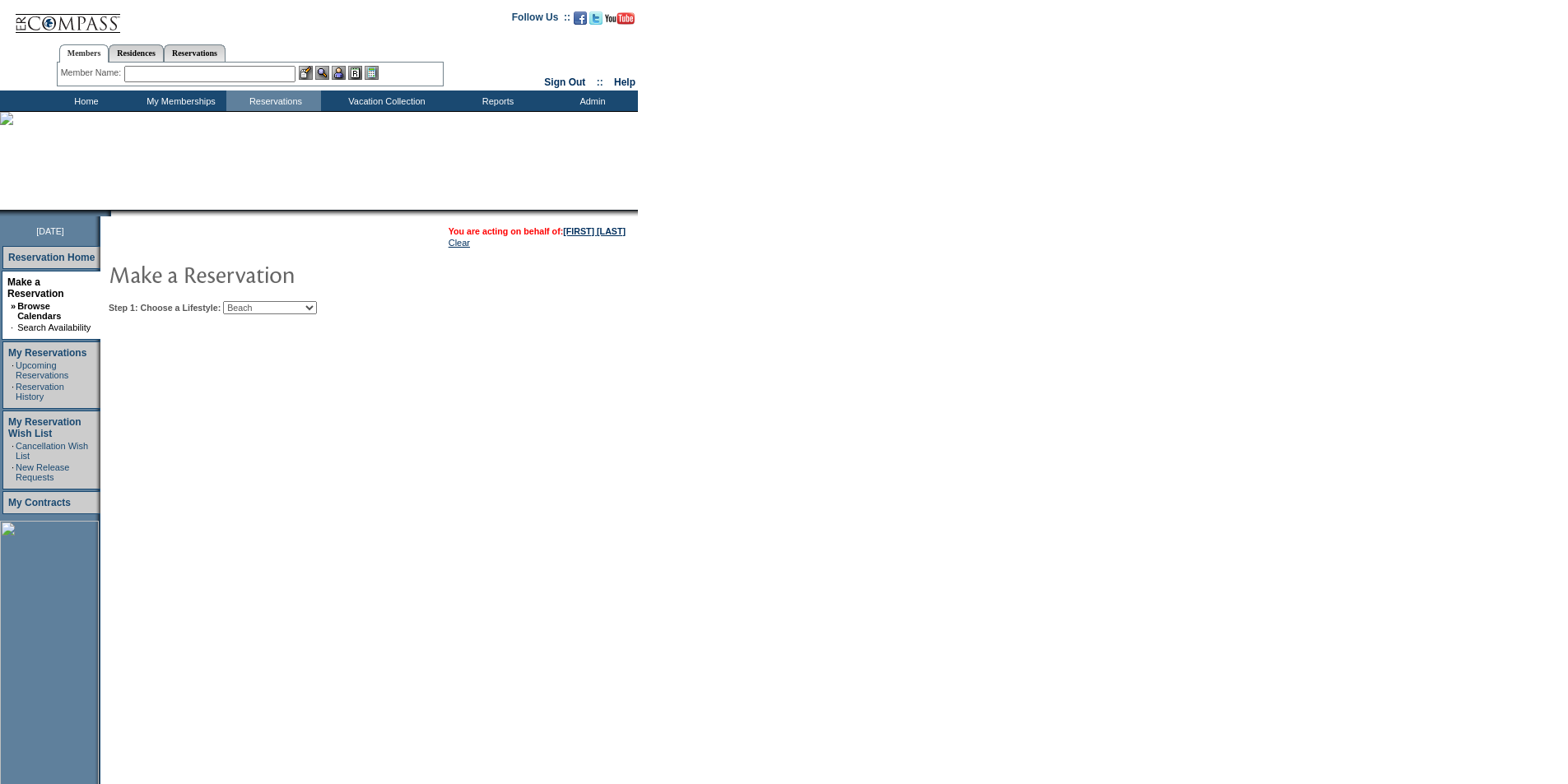 click on "Beach
Leisure
Metropolitan
Mountain
OIAL for Adventure
OIAL for Couples
OIAL for Families
Once in a Lifetime" at bounding box center (270, 308) 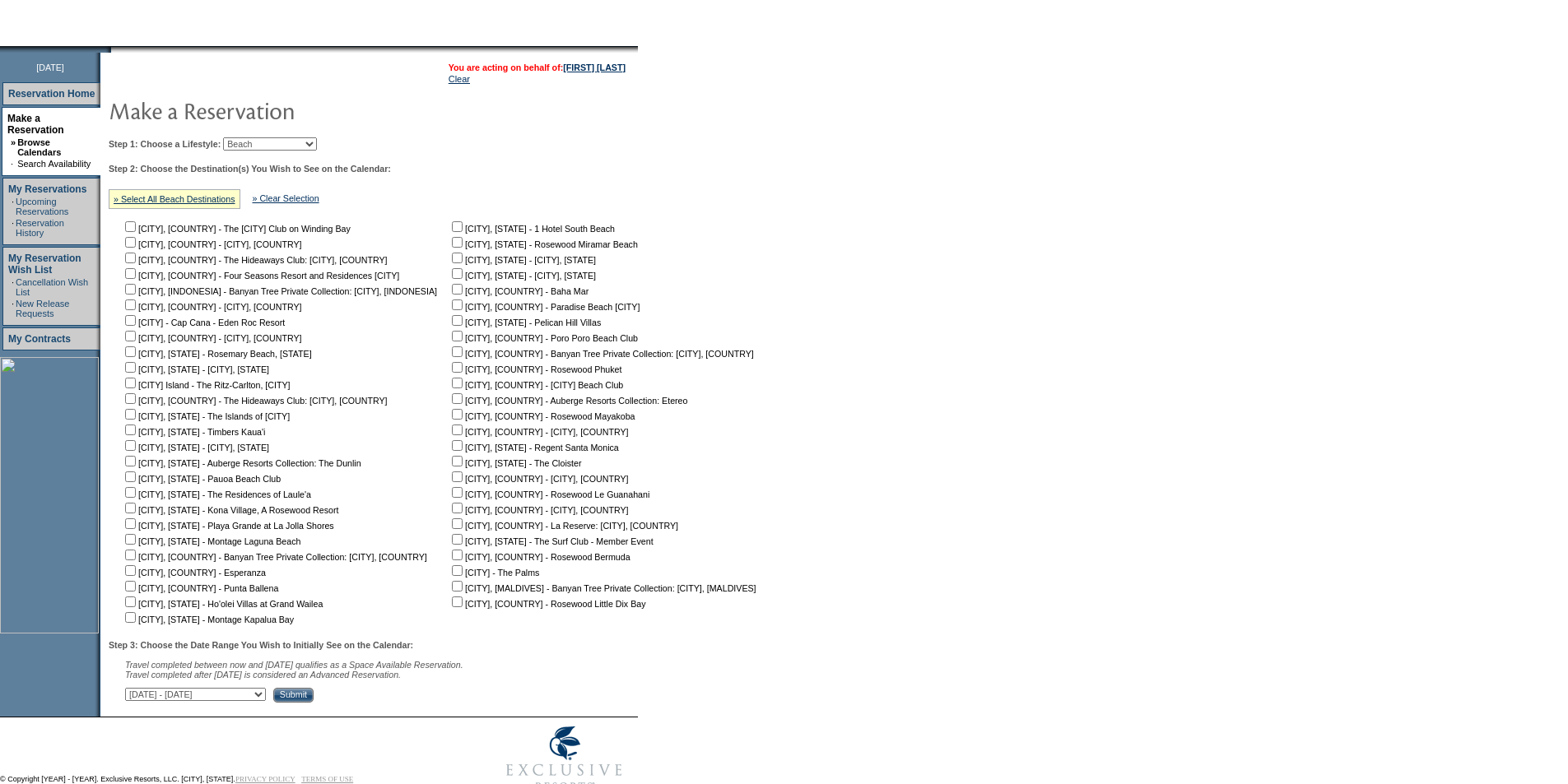 scroll, scrollTop: 165, scrollLeft: 0, axis: vertical 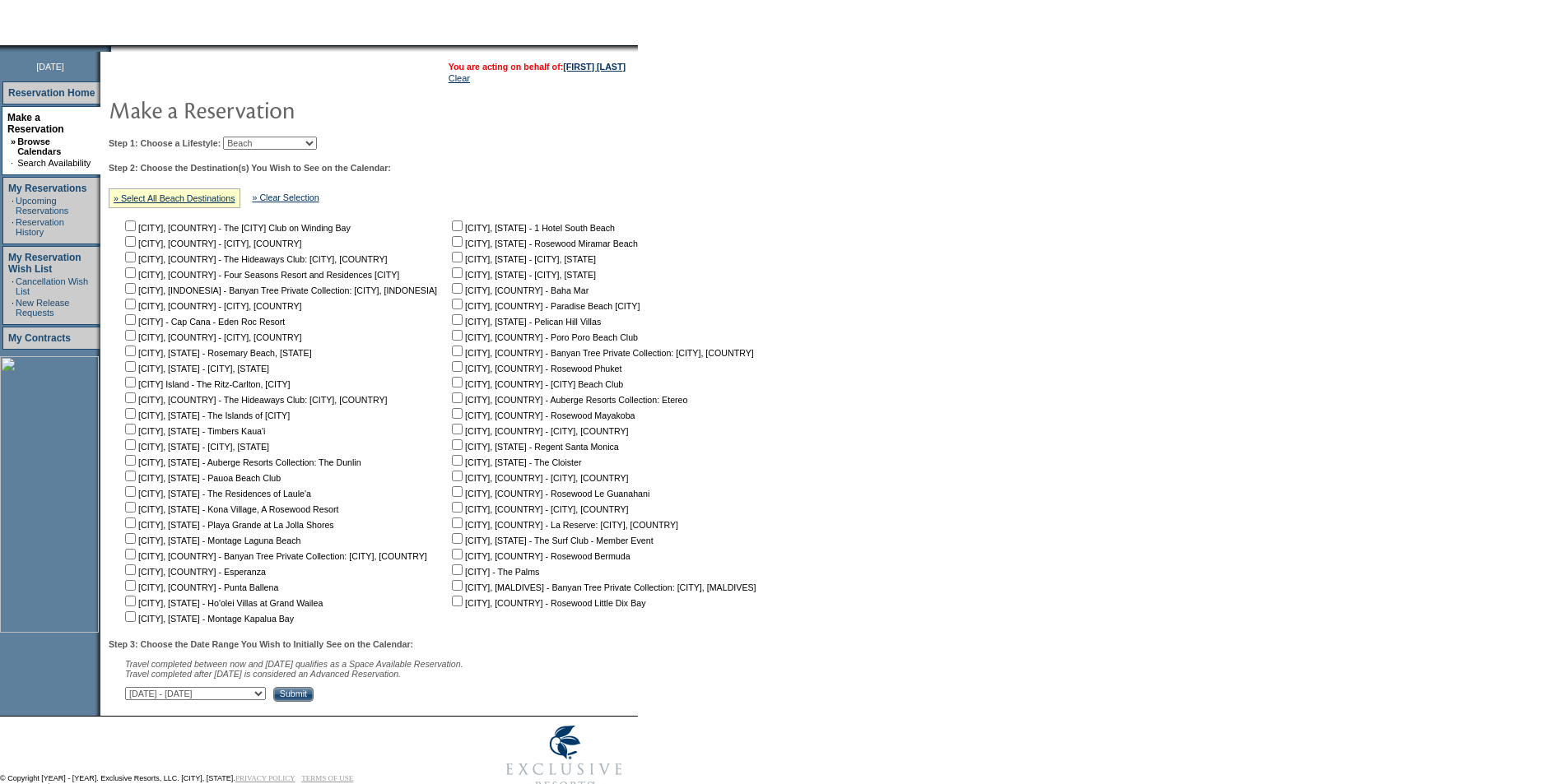 click at bounding box center (130, 225) 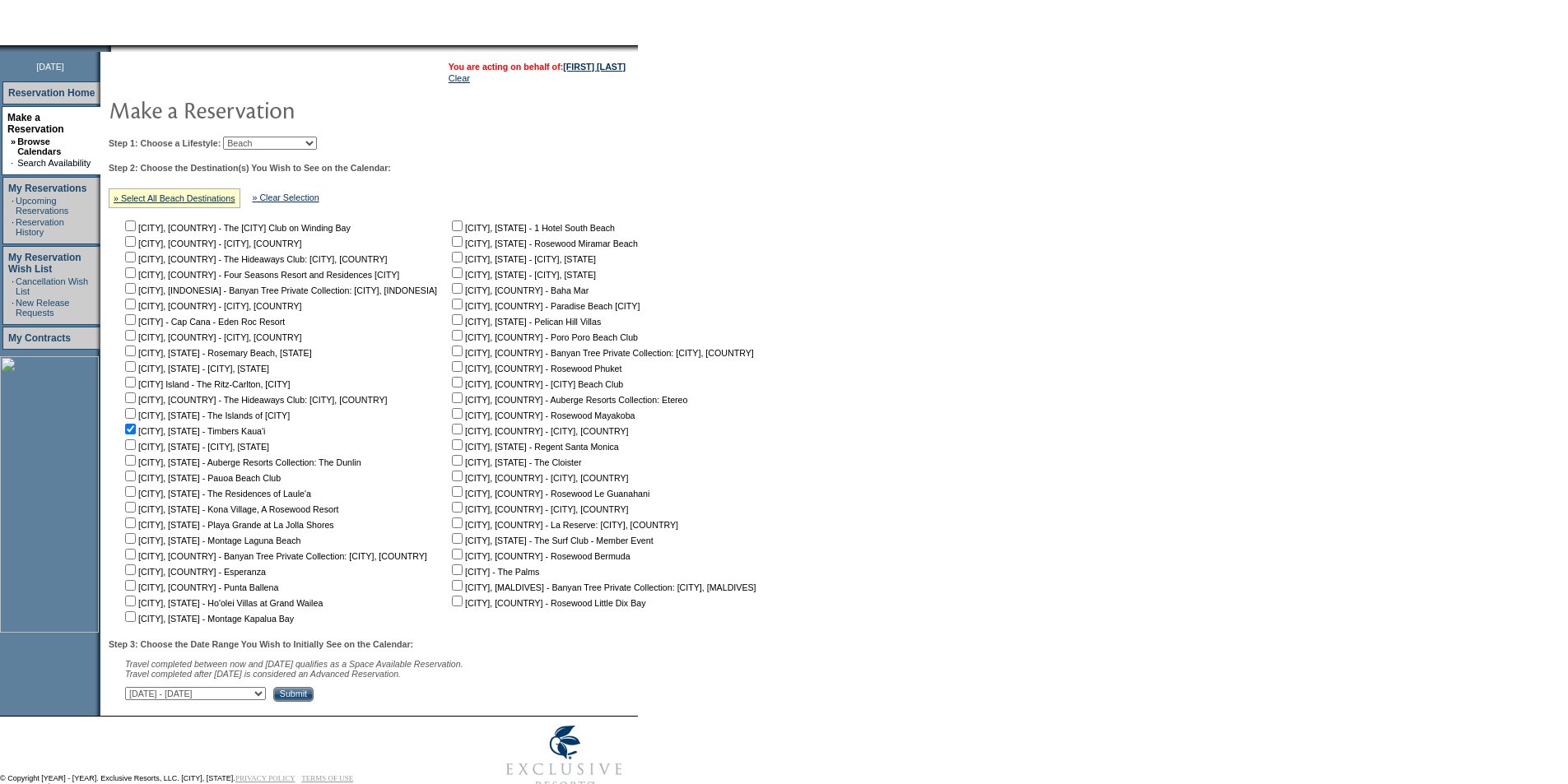 click on "[CITY], [STATE] - The One & Only Ocean Club
[CITY], [COUNTRY] - [CITY], [COUNTRY]
[CITY], [COUNTRY] - The Hideaways Club: [CITY], [COUNTRY]
[CITY], [COUNTRY] - Four Seasons Resort and Residences [CITY]
[CITY], [INDONESIA] - Banyan Tree Private Collection: [CITY], [INDONESIA]
[CITY], [COUNTRY] - [CITY], [COUNTRY]
[CITY] - Cap Cana - Eden Roc Resort
[CITY], [COUNTRY] - [CITY], [COUNTRY]
[CITY], [STATE] - Rosemary Beach, [STATE]
[CITY], [STATE] - [CITY], [STATE]
[CITY] Island - The Ritz-Carlton, [CITY]
[CITY], [COUNTRY] - The Hideaways Club: [CITY], [COUNTRY]
[CITY], [STATE] - The Islands of [CITY]
[CITY], [STATE] - Timbers Kaua'i
[CITY], [STATE] - [CITY], [STATE]
[CITY], [STATE] - Auberge Resorts Collection: The Dunlin
[CITY], [STATE] - Pauoa Beach Club
[CITY], [STATE] - The Residences of Laule'a
[CITY], [STATE] - Kona Village, A Rosewood Resort
[CITY], [COUNTRY] - Esperanza" at bounding box center (284, 421) 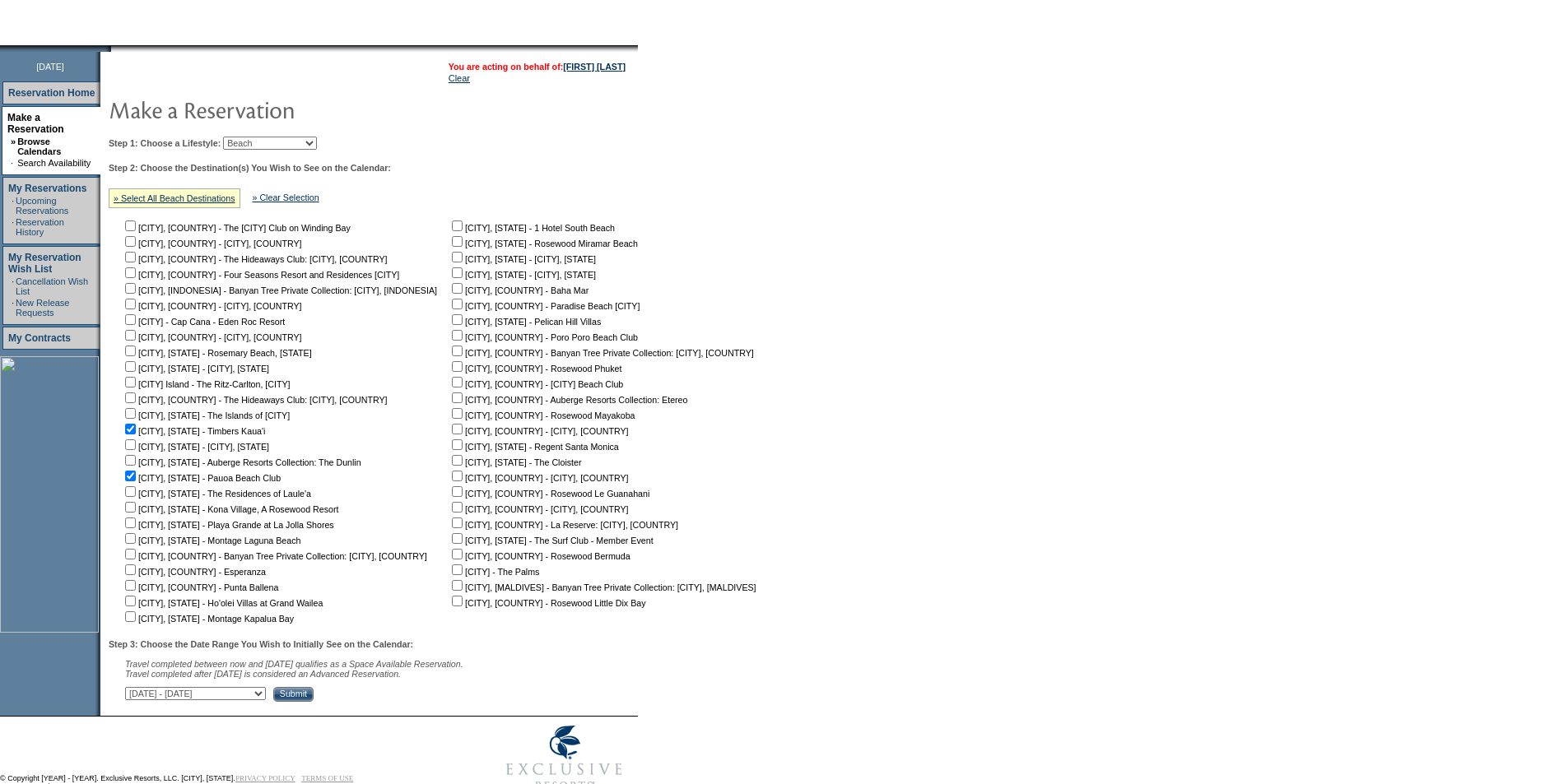 click on "[CITY], [STATE] - The Residences of Laule'a" at bounding box center (216, 494) 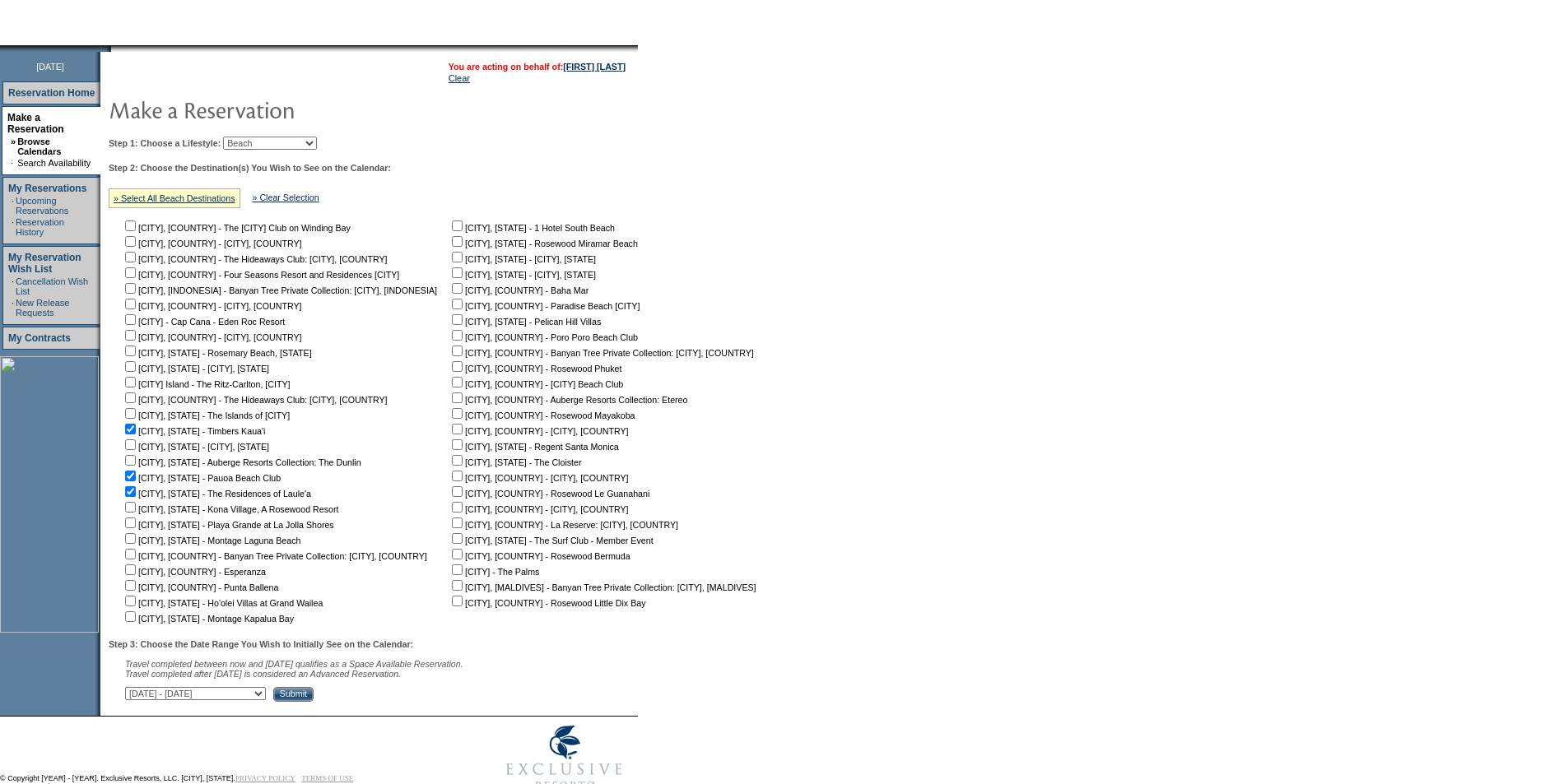 click at bounding box center (130, 225) 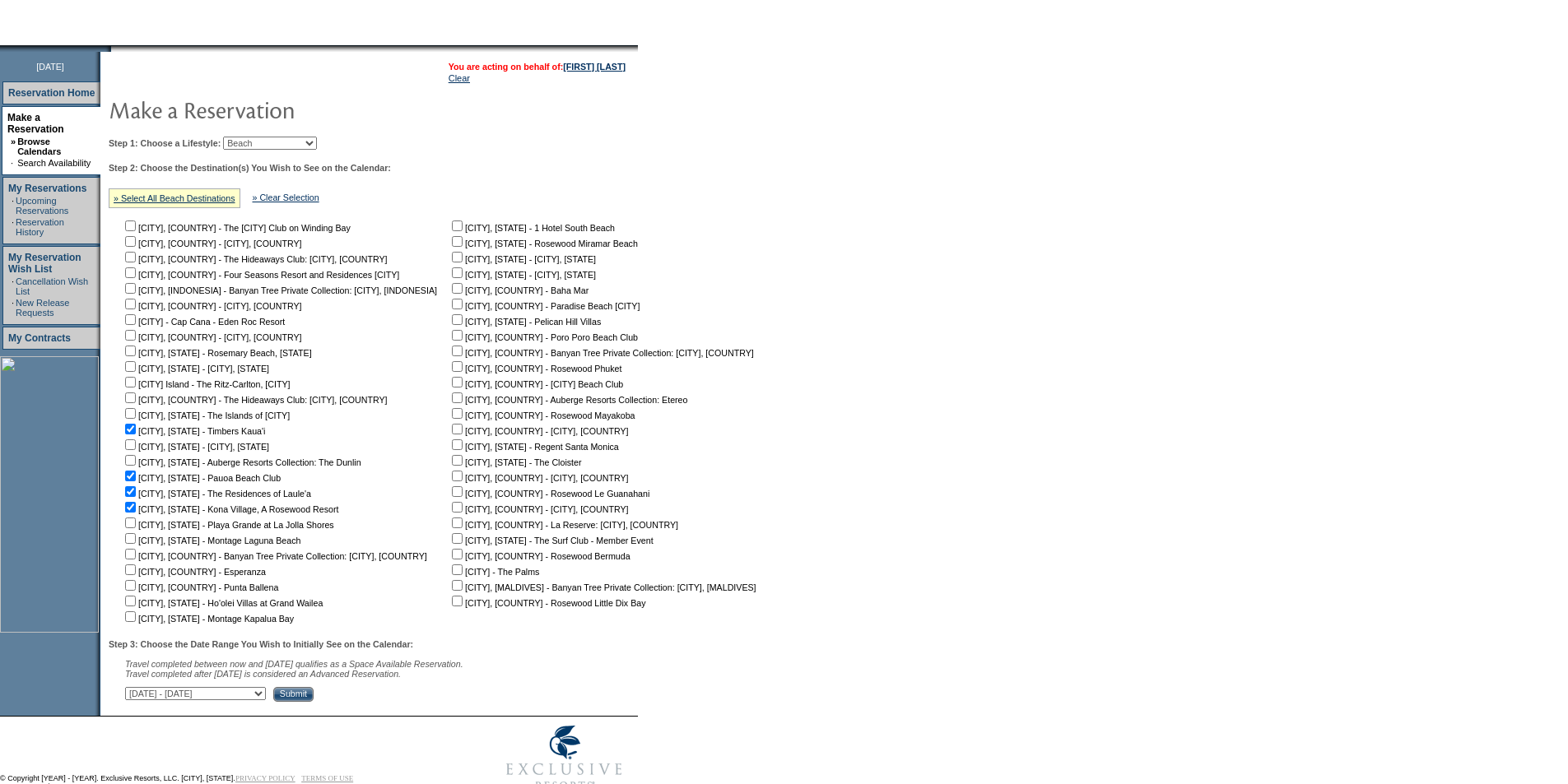 click at bounding box center [130, 225] 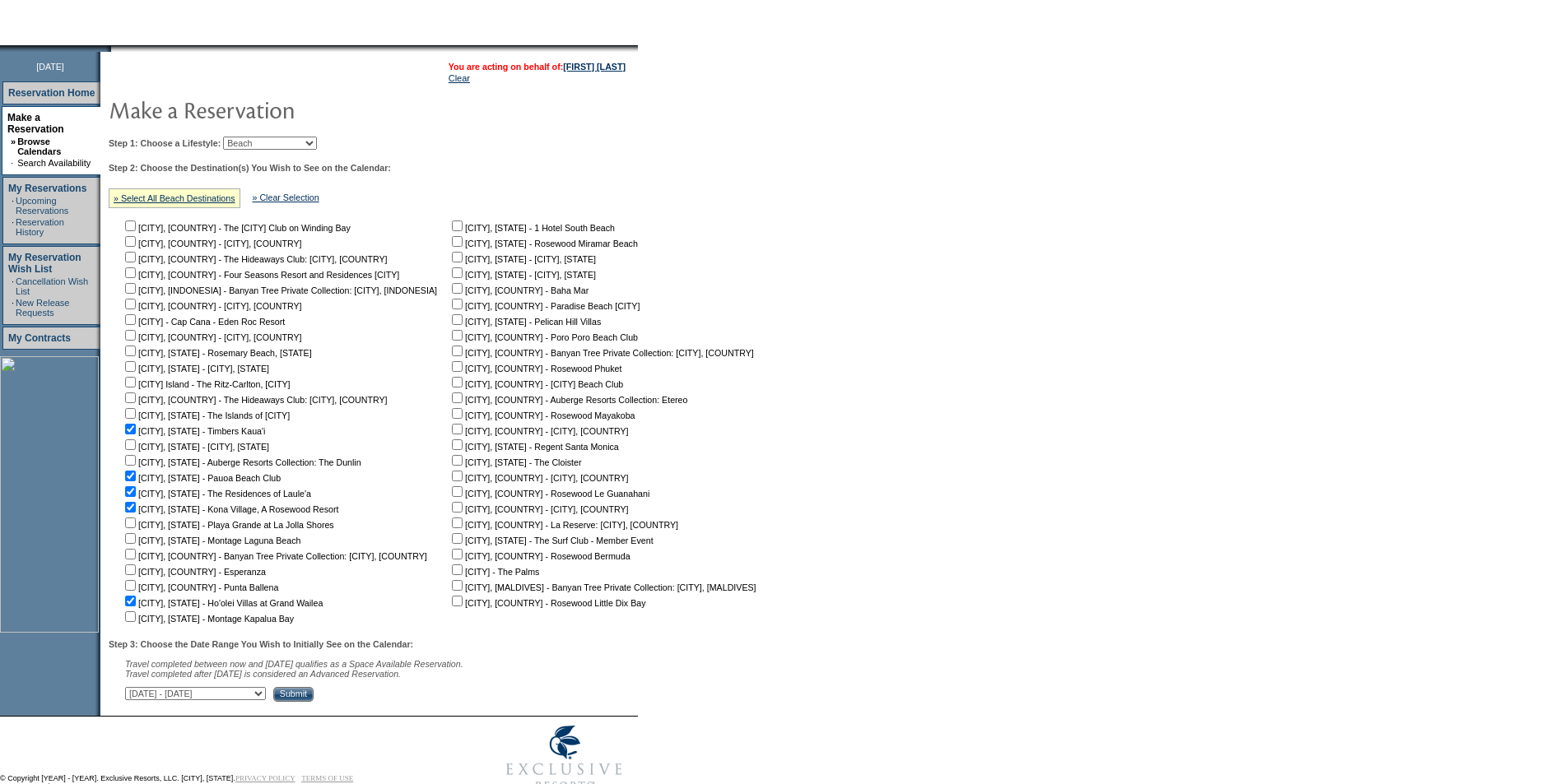 drag, startPoint x: 142, startPoint y: 620, endPoint x: 173, endPoint y: 645, distance: 39.824616 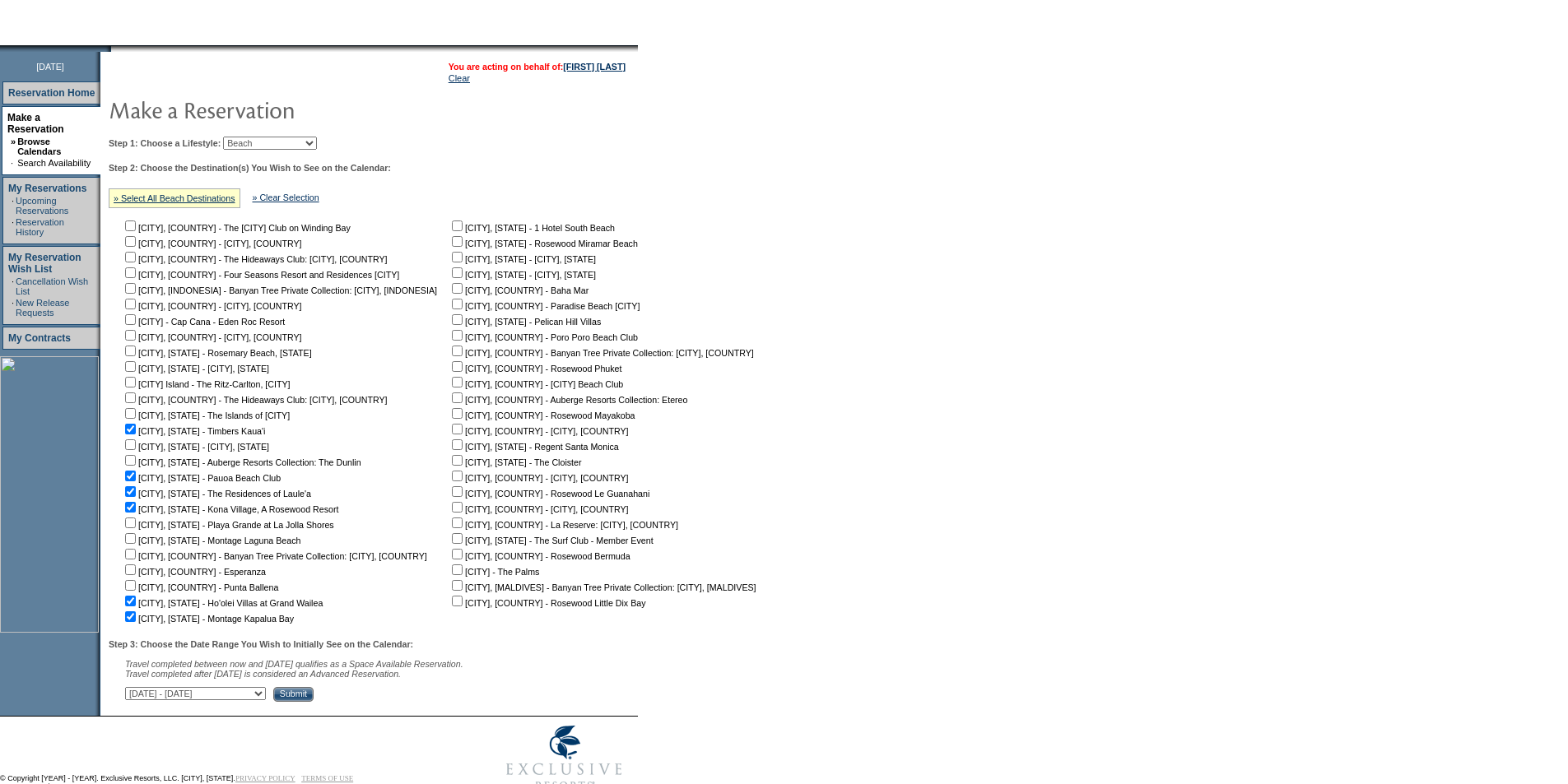 click on "[DATE] - [DATE]
[DATE] - [DATE]
[DATE] - [DATE]
[DATE] - [DATE]
[DATE] - [DATE]
[DATE] - [DATE]
[DATE] - [DATE]
[DATE] - [DATE]
[DATE] - [DATE]
[DATE] - [DATE]
[DATE] - [DATE]
[DATE] - [DATE]
[DATE] - [DATE]
[DATE] - [DATE]
[DATE] - [DATE]
[DATE] - [DATE]
[DATE] - [DATE]
[DATE] - [DATE]" at bounding box center (195, 694) 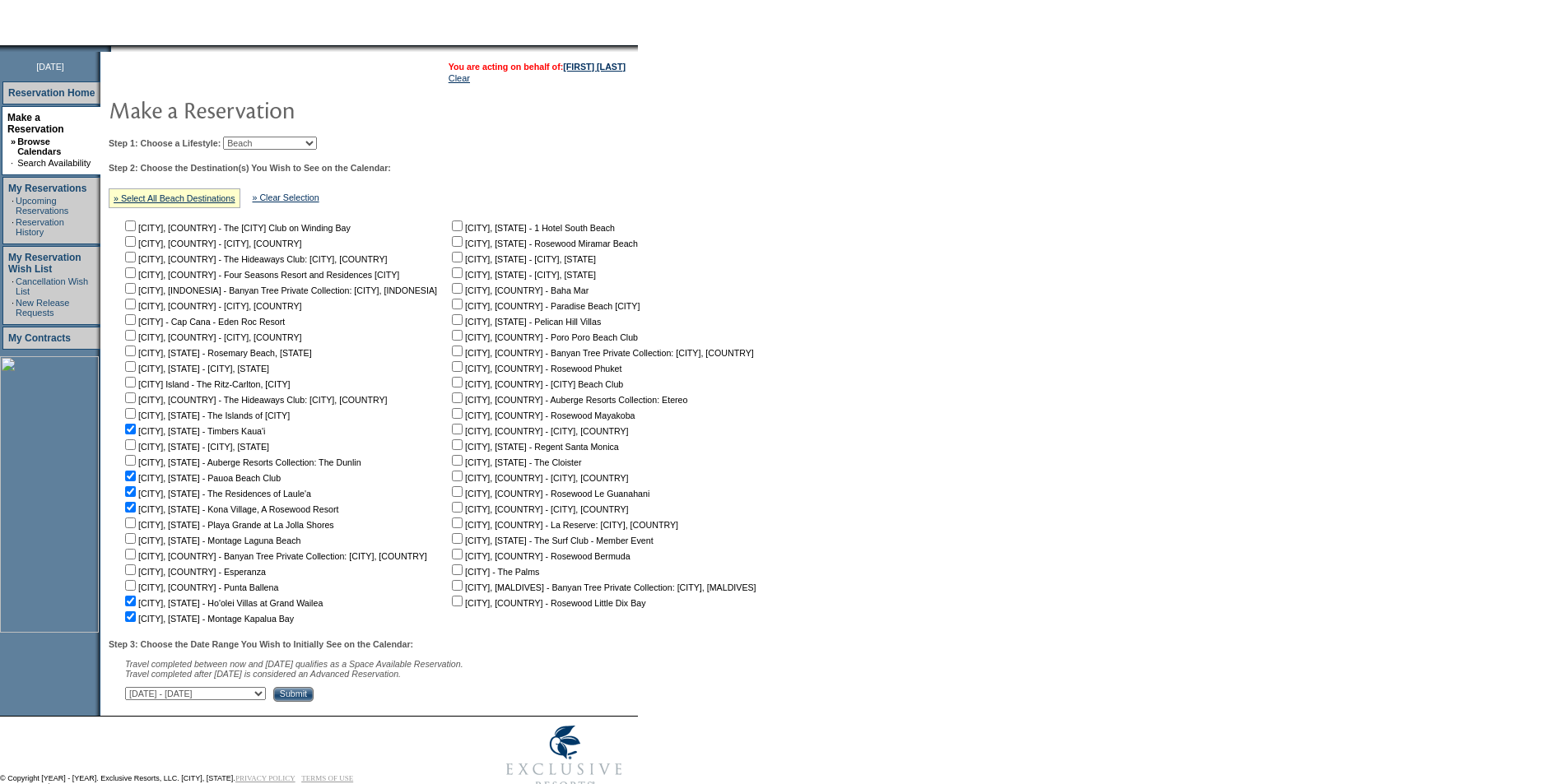click on "Submit" at bounding box center (293, 694) 